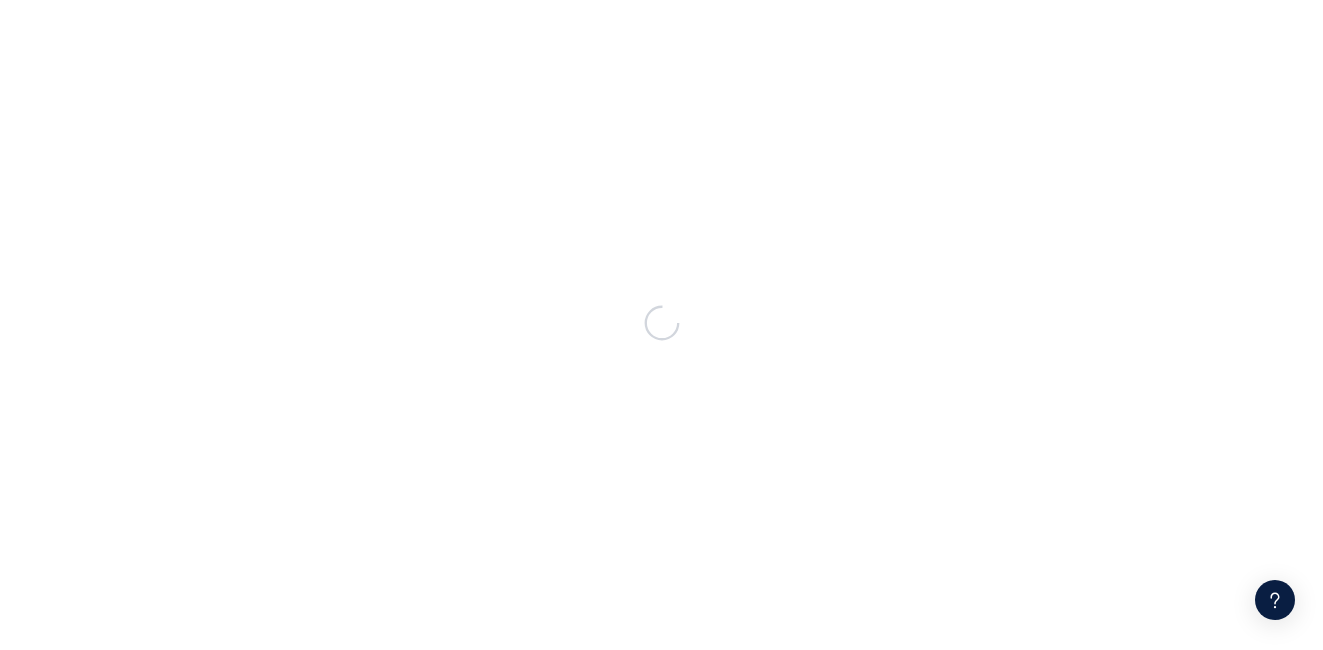 scroll, scrollTop: 0, scrollLeft: 0, axis: both 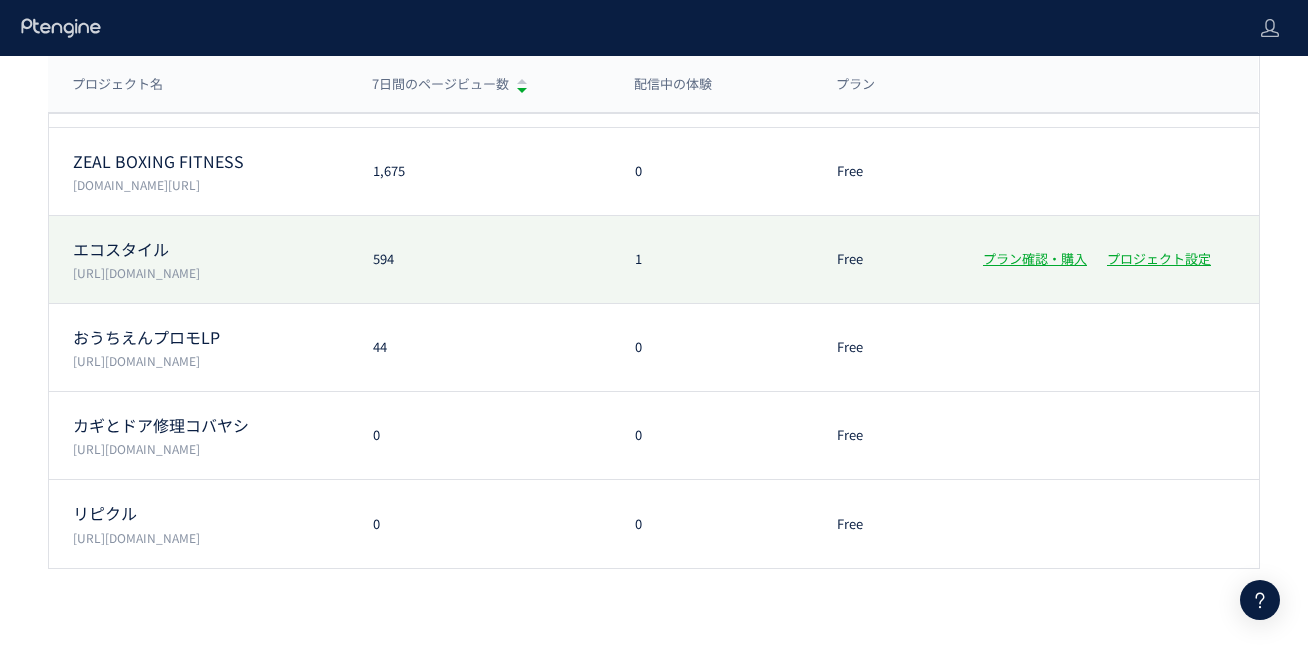 click on "エコスタイル" 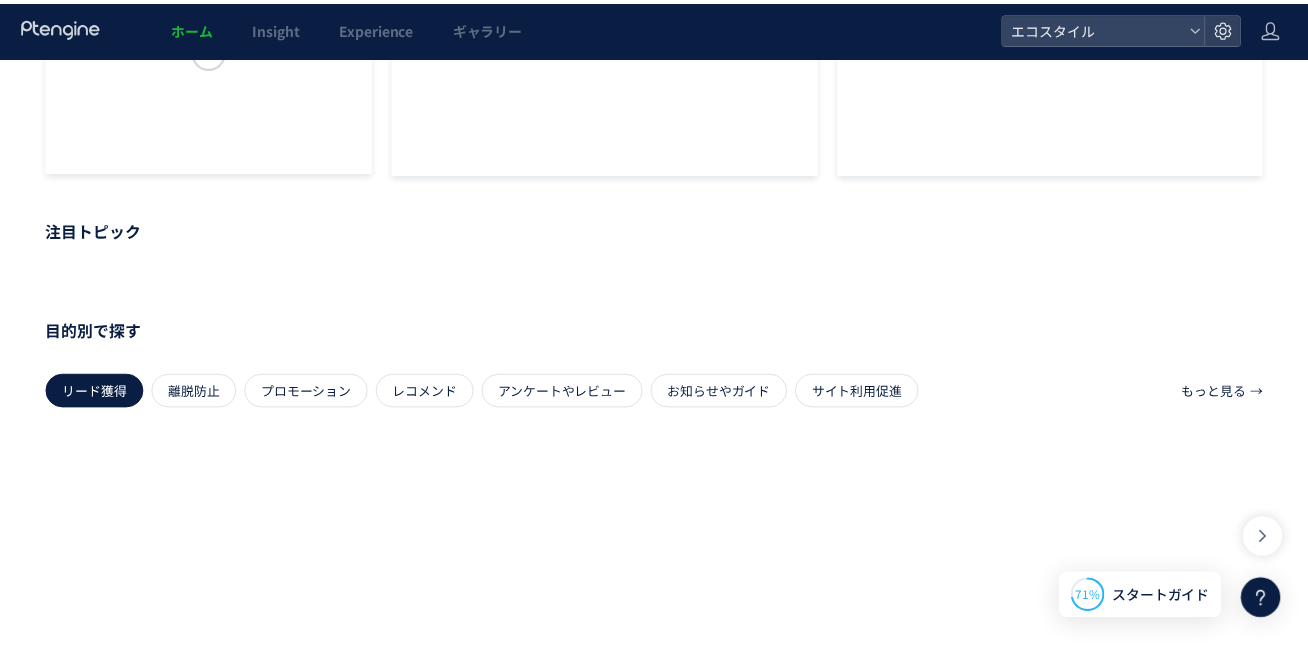 scroll, scrollTop: 0, scrollLeft: 0, axis: both 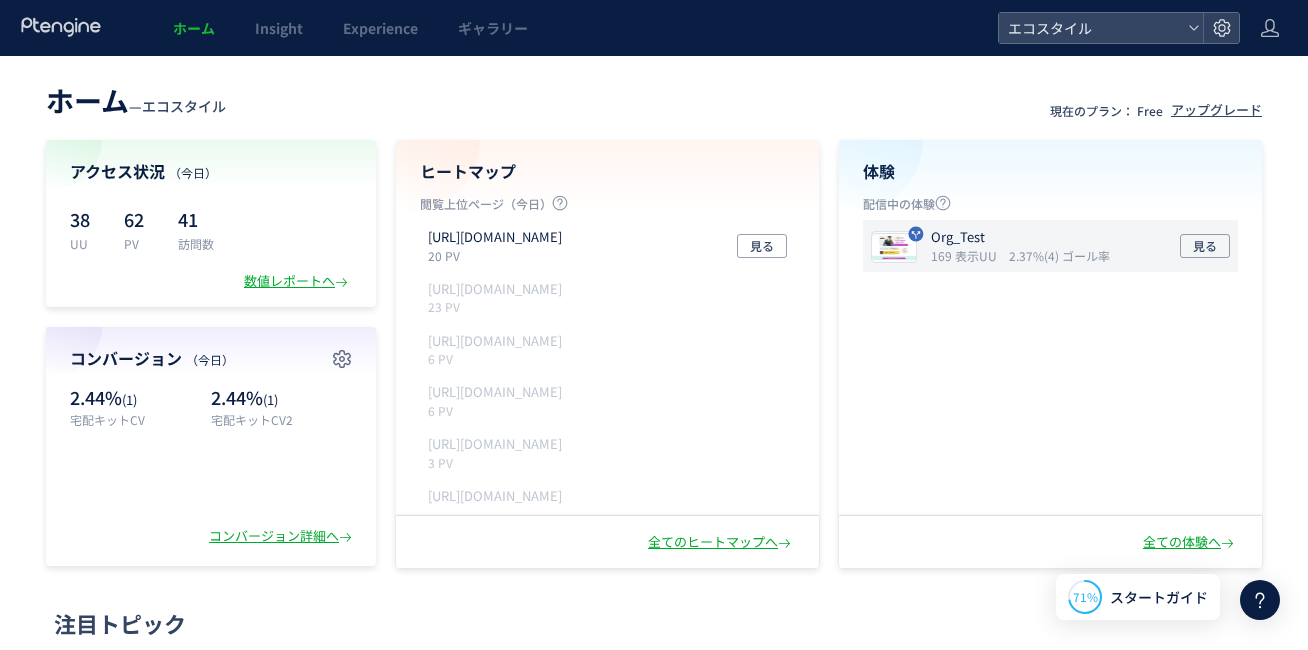 click on "Org_Test" at bounding box center [1016, 237] 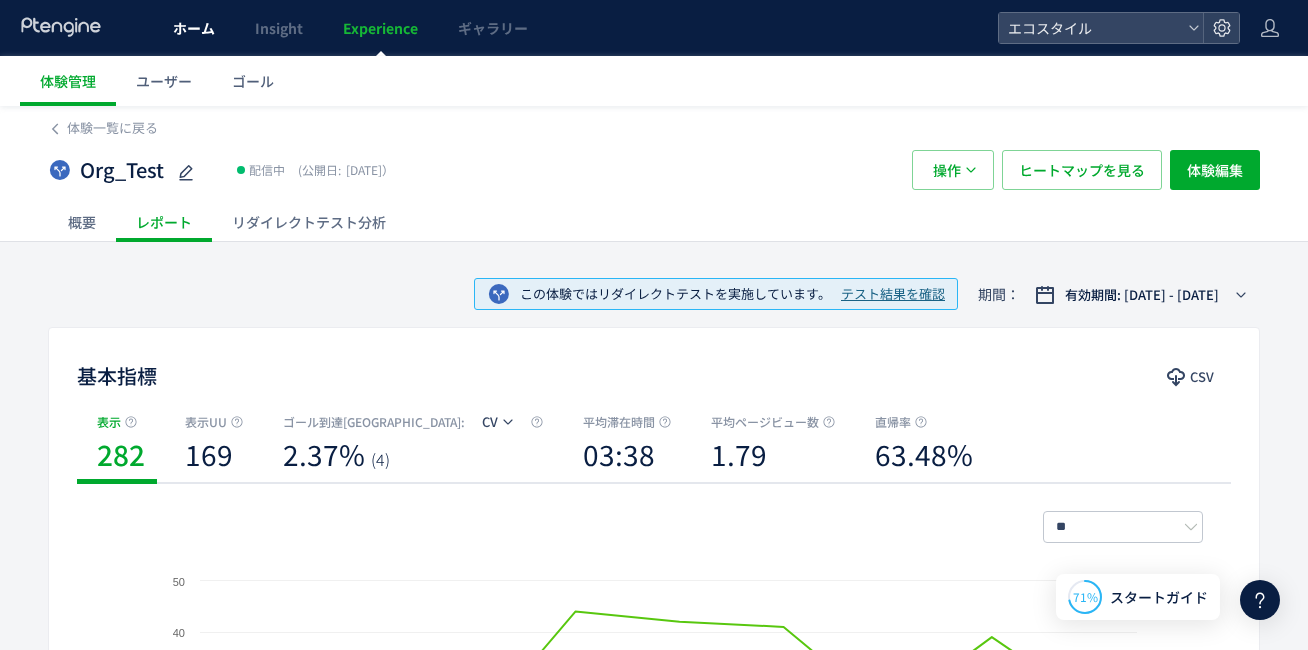 click on "ホーム" at bounding box center [194, 28] 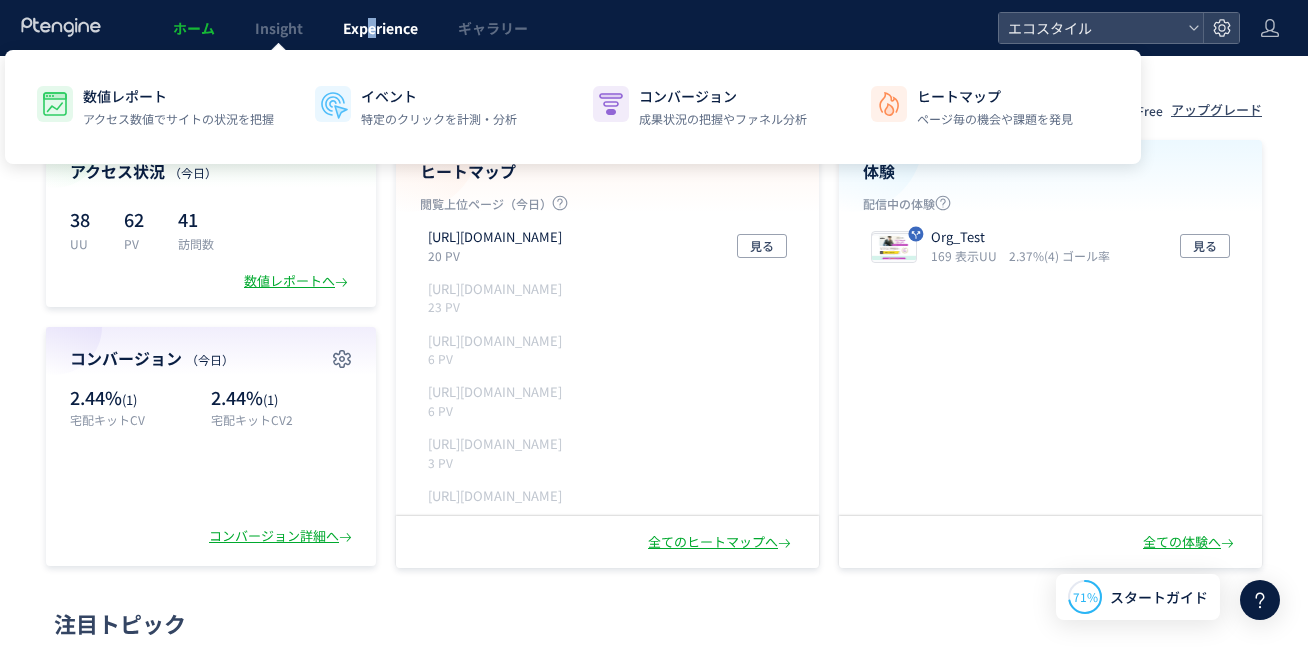 click on "Experience" at bounding box center [380, 28] 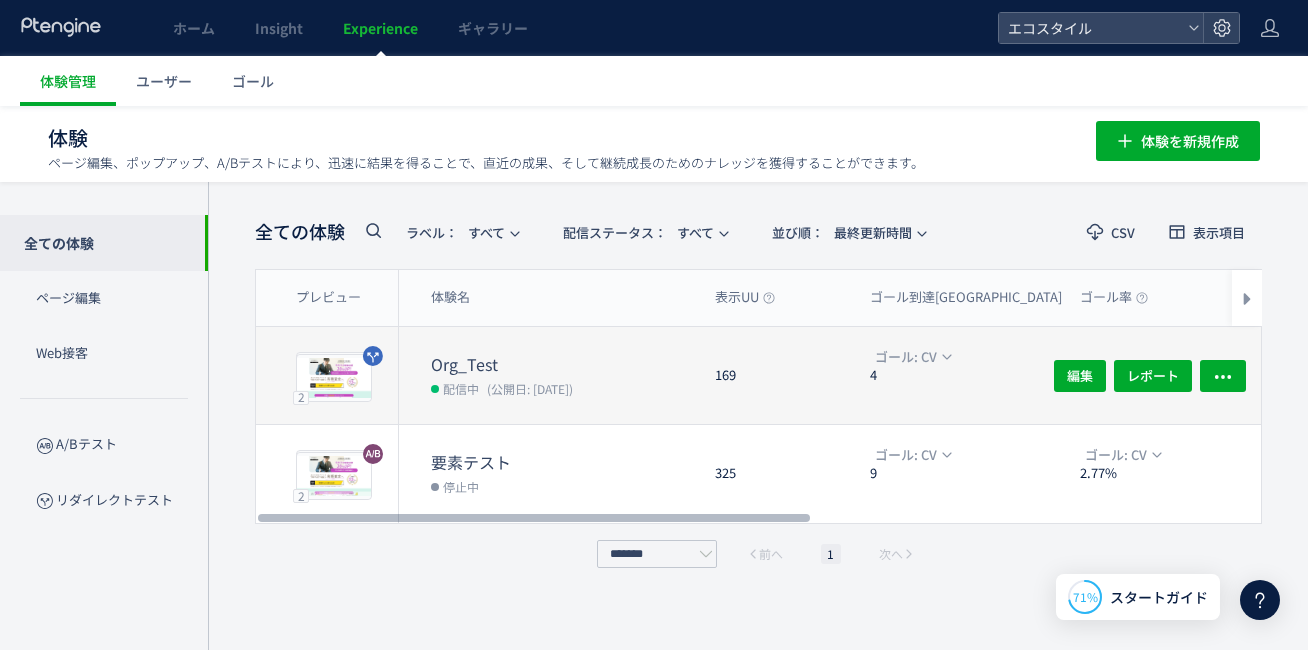 click on "Org_Test" at bounding box center [565, 364] 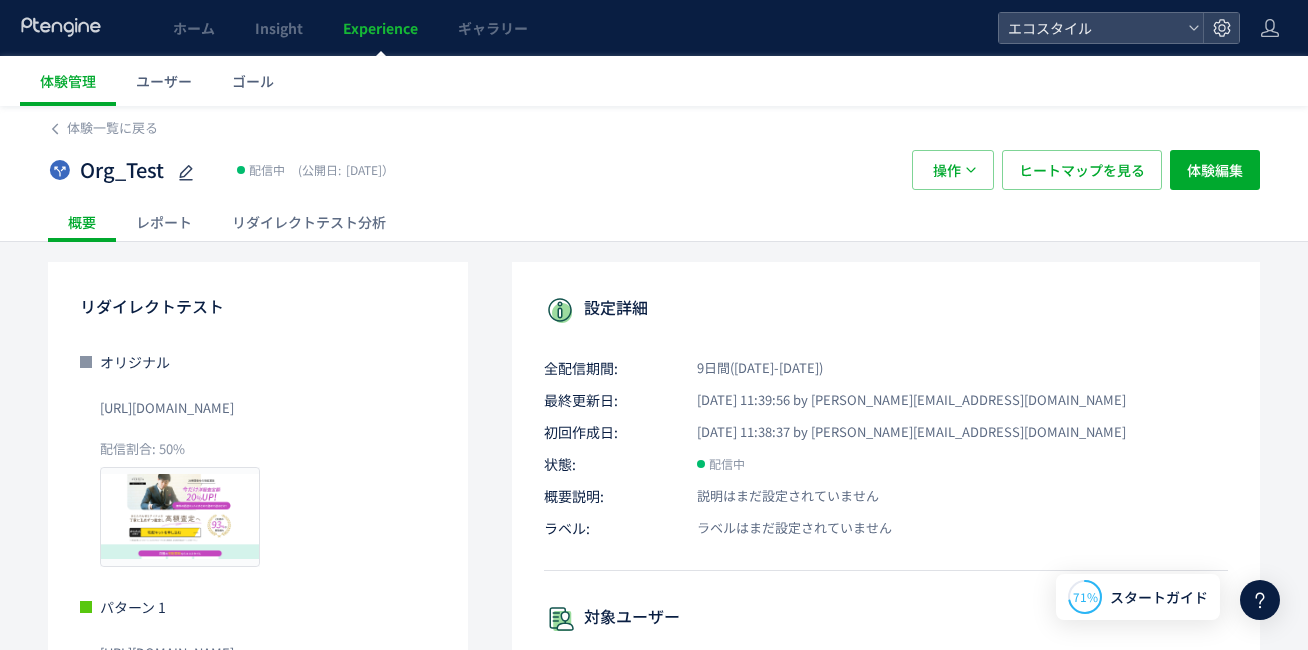 click on "リダイレクトテスト分析" 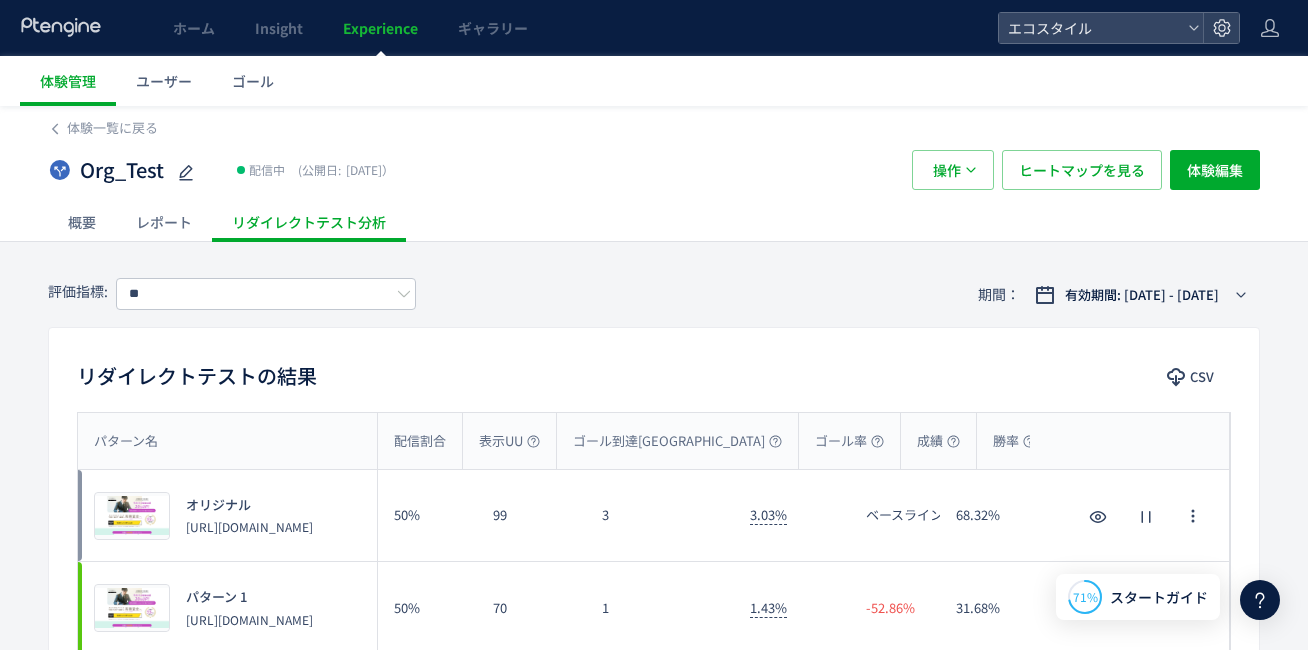 scroll, scrollTop: 4, scrollLeft: 0, axis: vertical 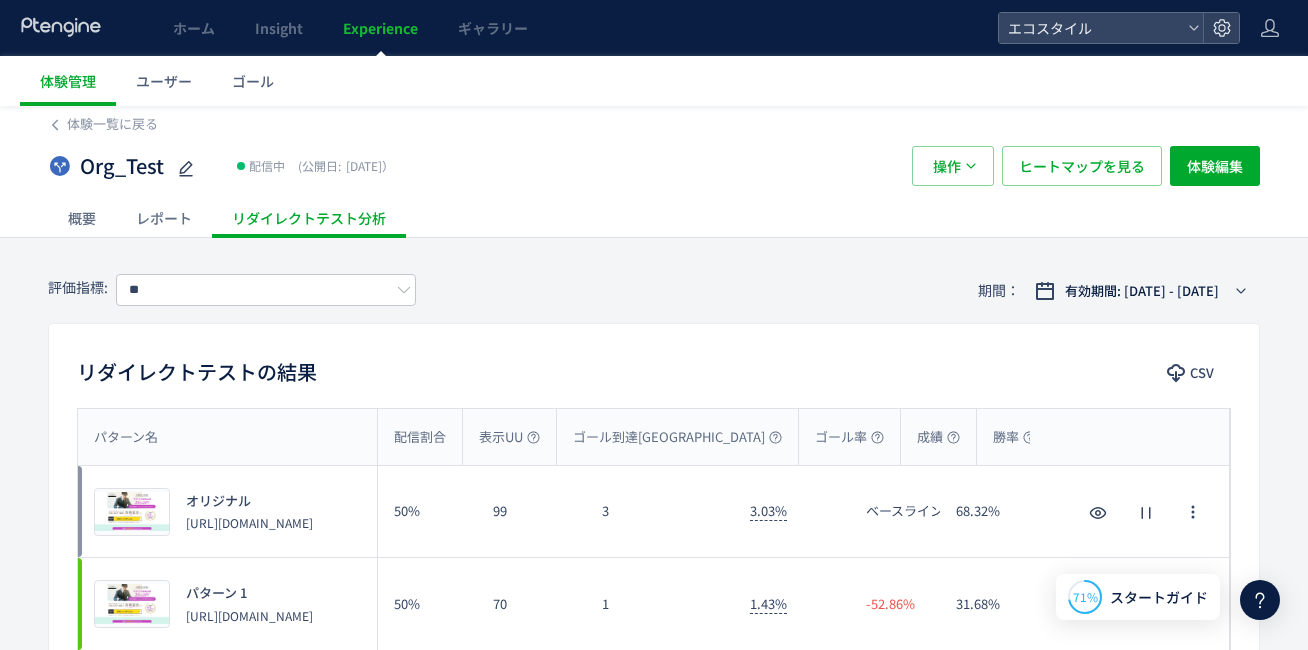 click on "評価指標:  ** 期間： 有効期間: [DATE] - [DATE]" at bounding box center [654, 290] 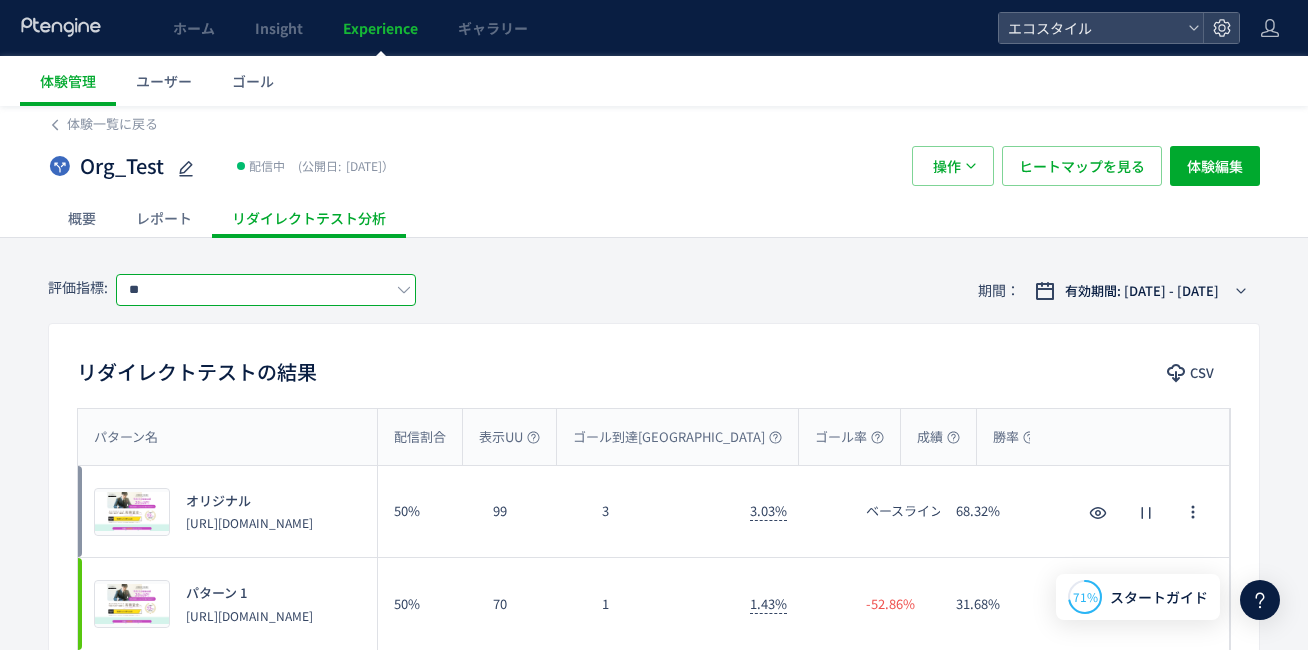 click on "**" 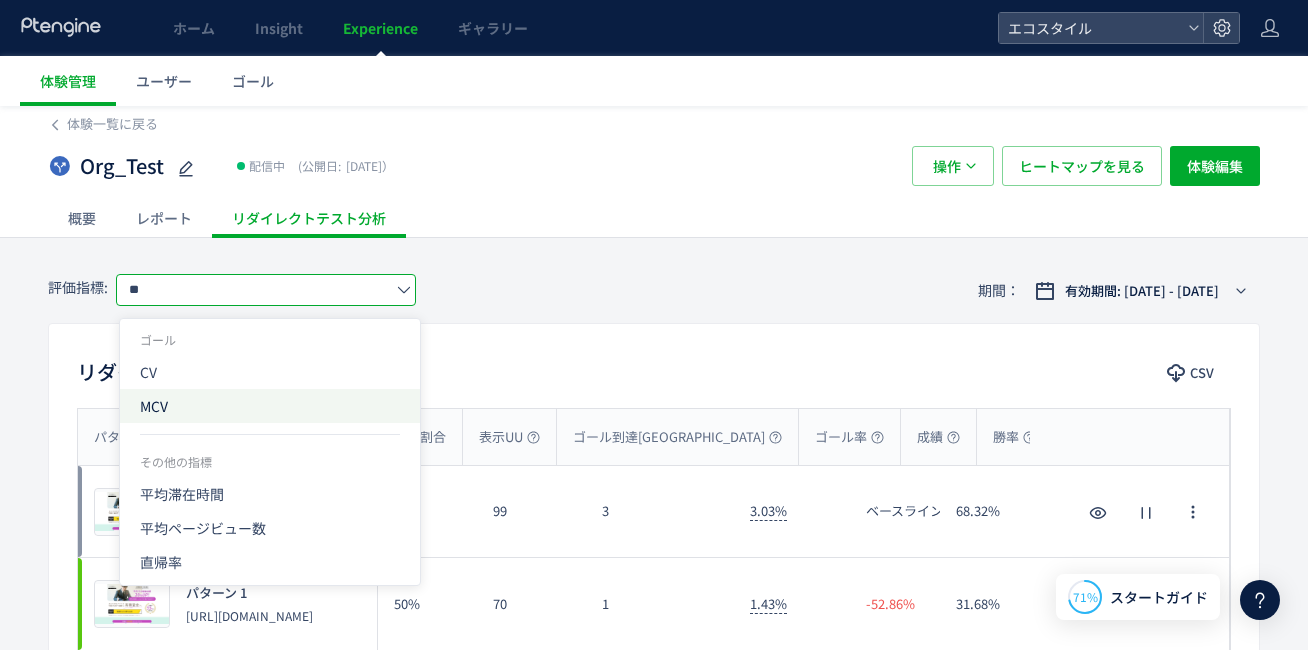 click on "MCV" 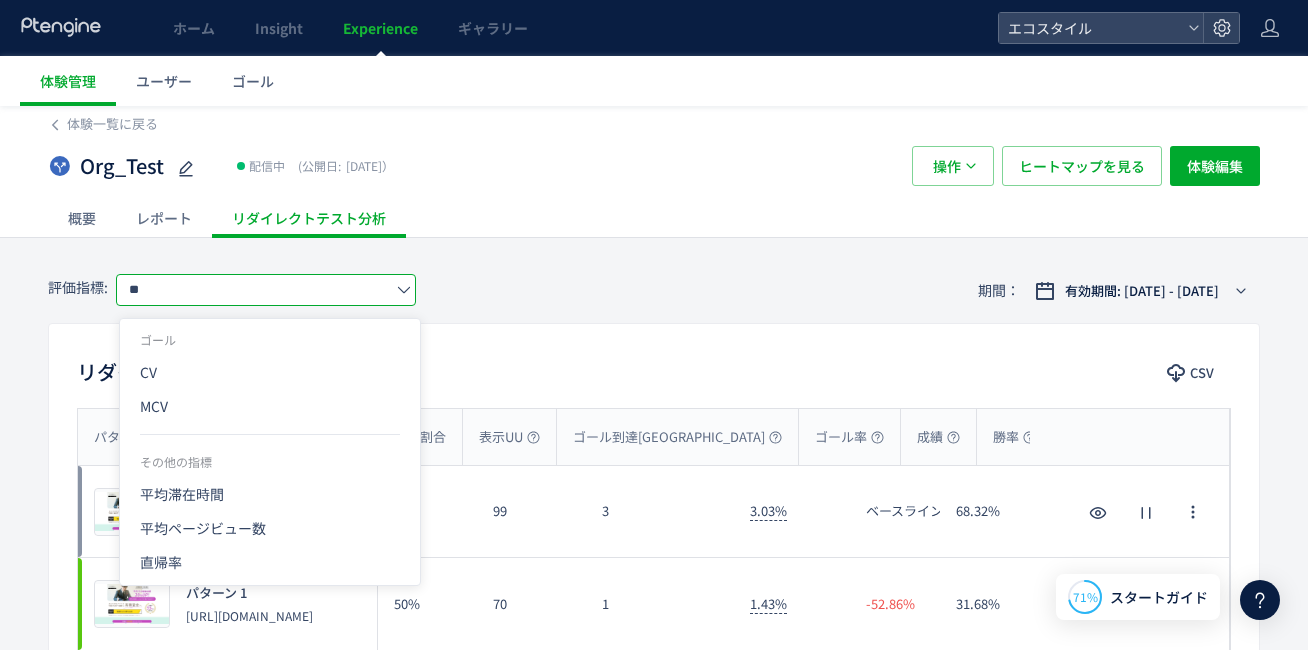 type on "***" 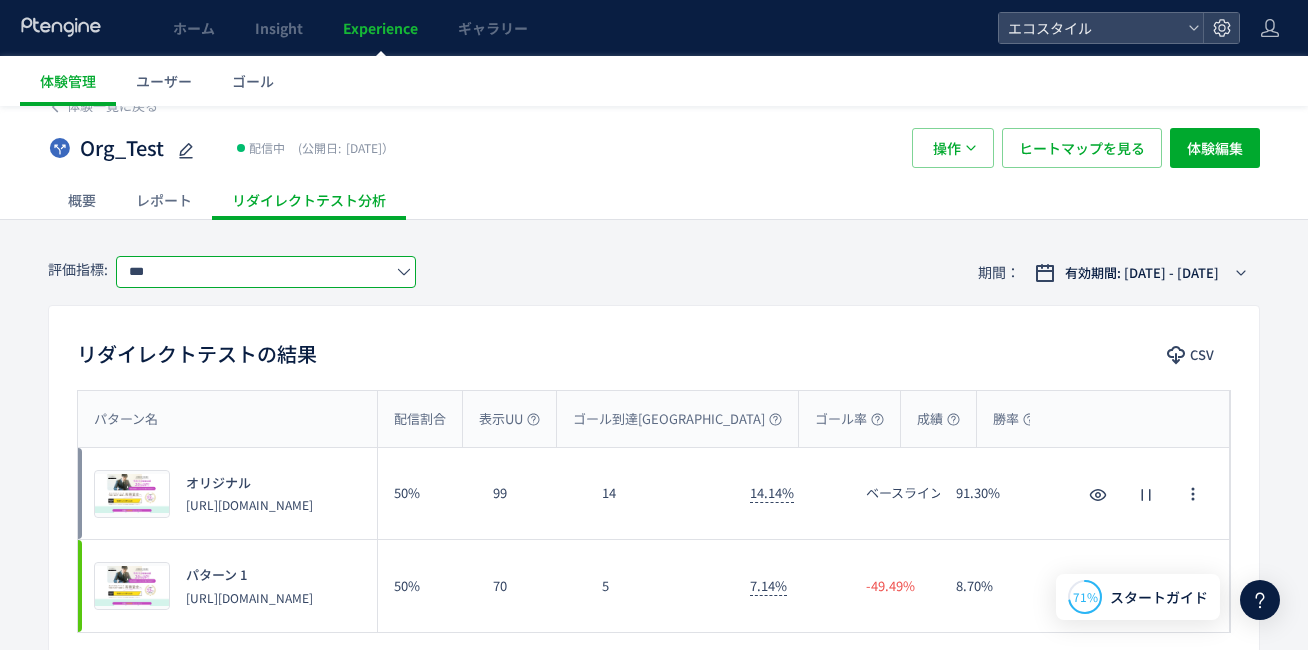 scroll, scrollTop: 0, scrollLeft: 0, axis: both 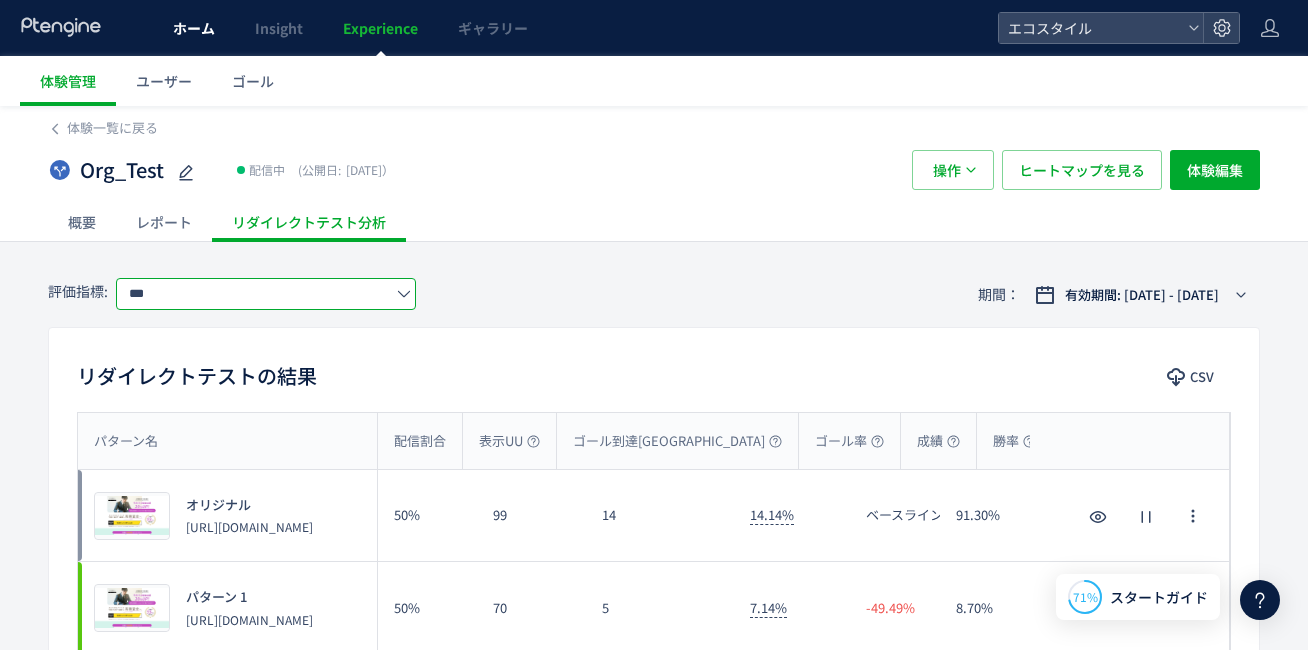 click on "ホーム" at bounding box center (194, 28) 